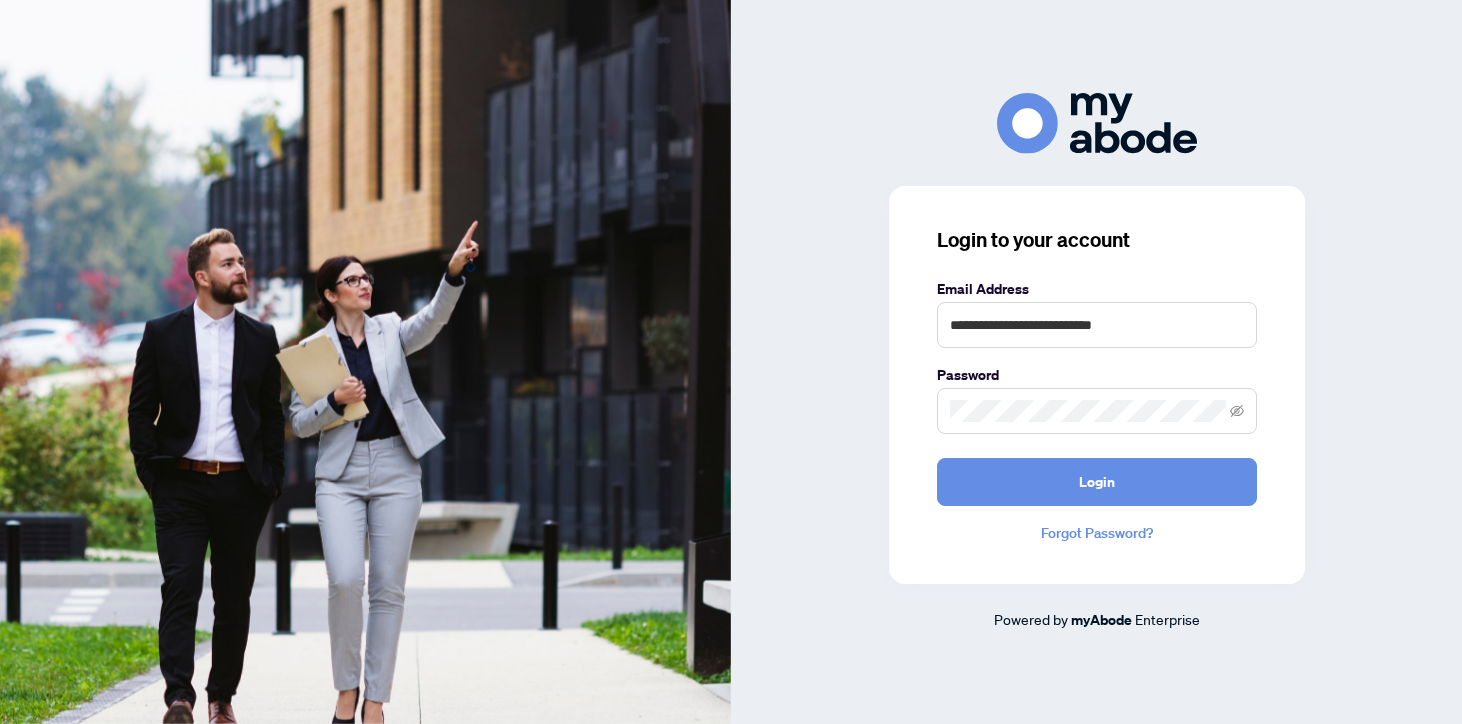 scroll, scrollTop: 0, scrollLeft: 0, axis: both 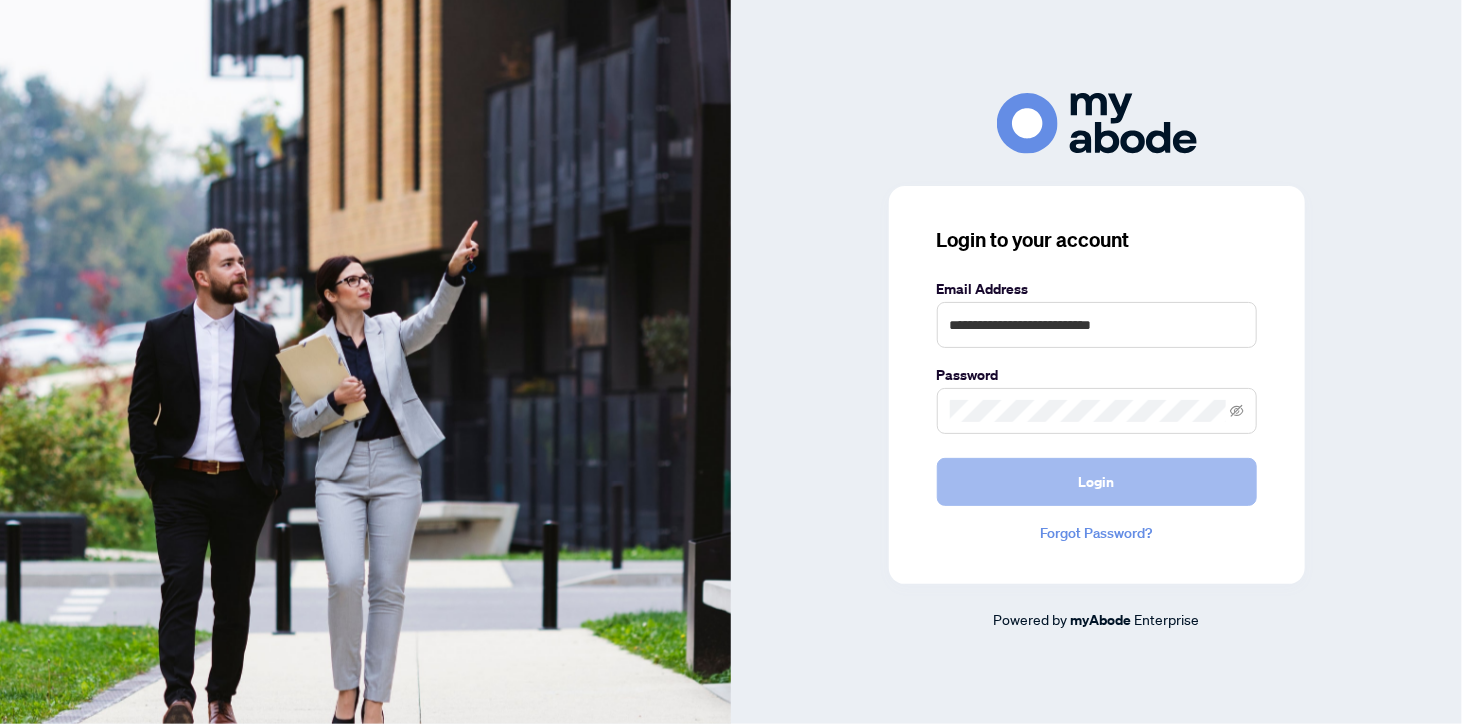click on "Login" at bounding box center [1097, 482] 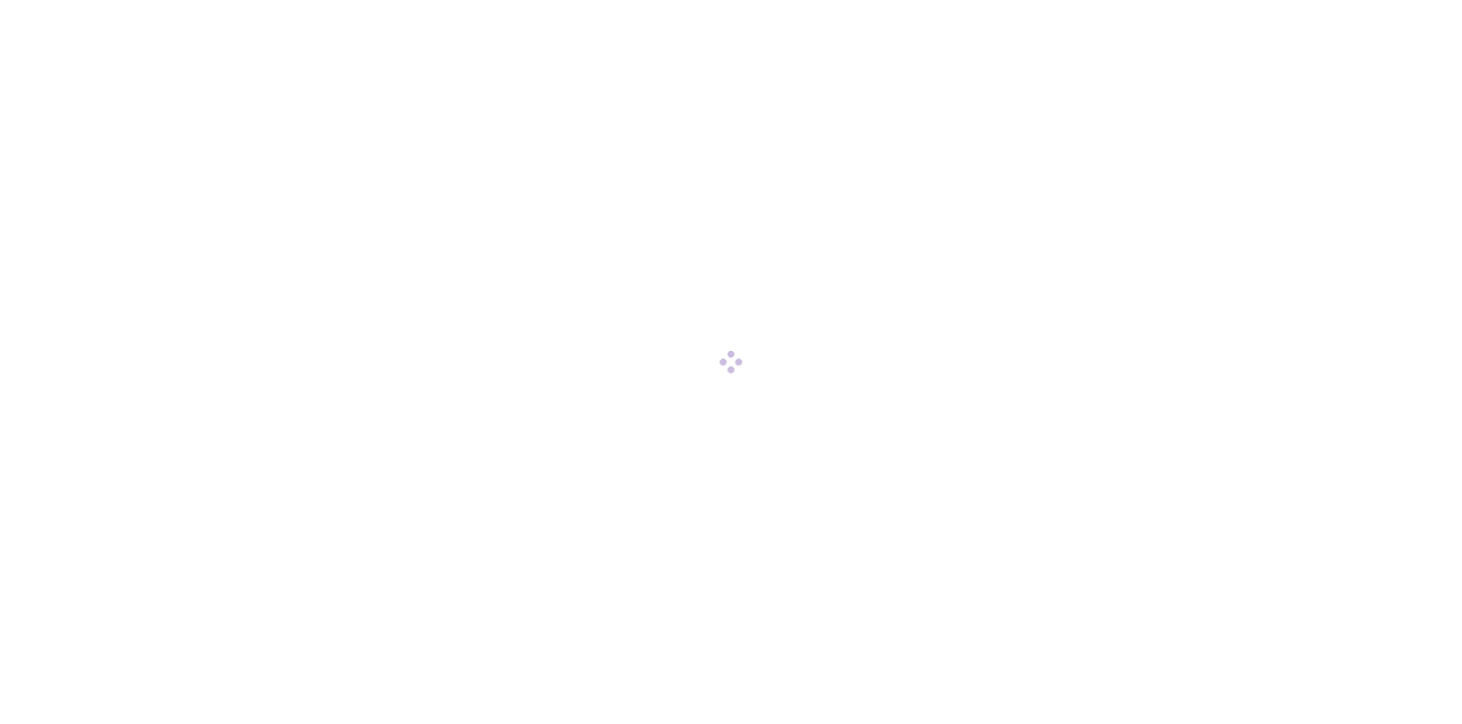 scroll, scrollTop: 0, scrollLeft: 0, axis: both 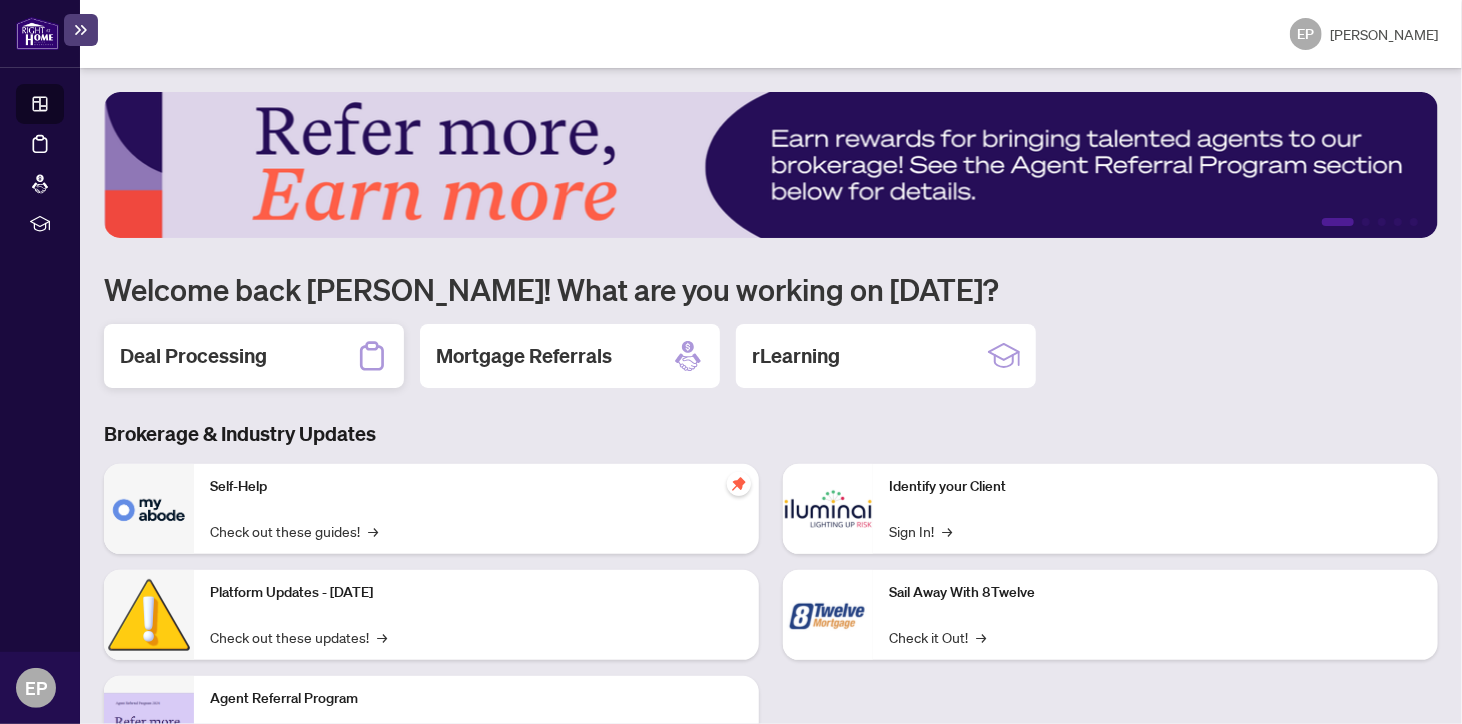 click on "Deal Processing" at bounding box center [193, 356] 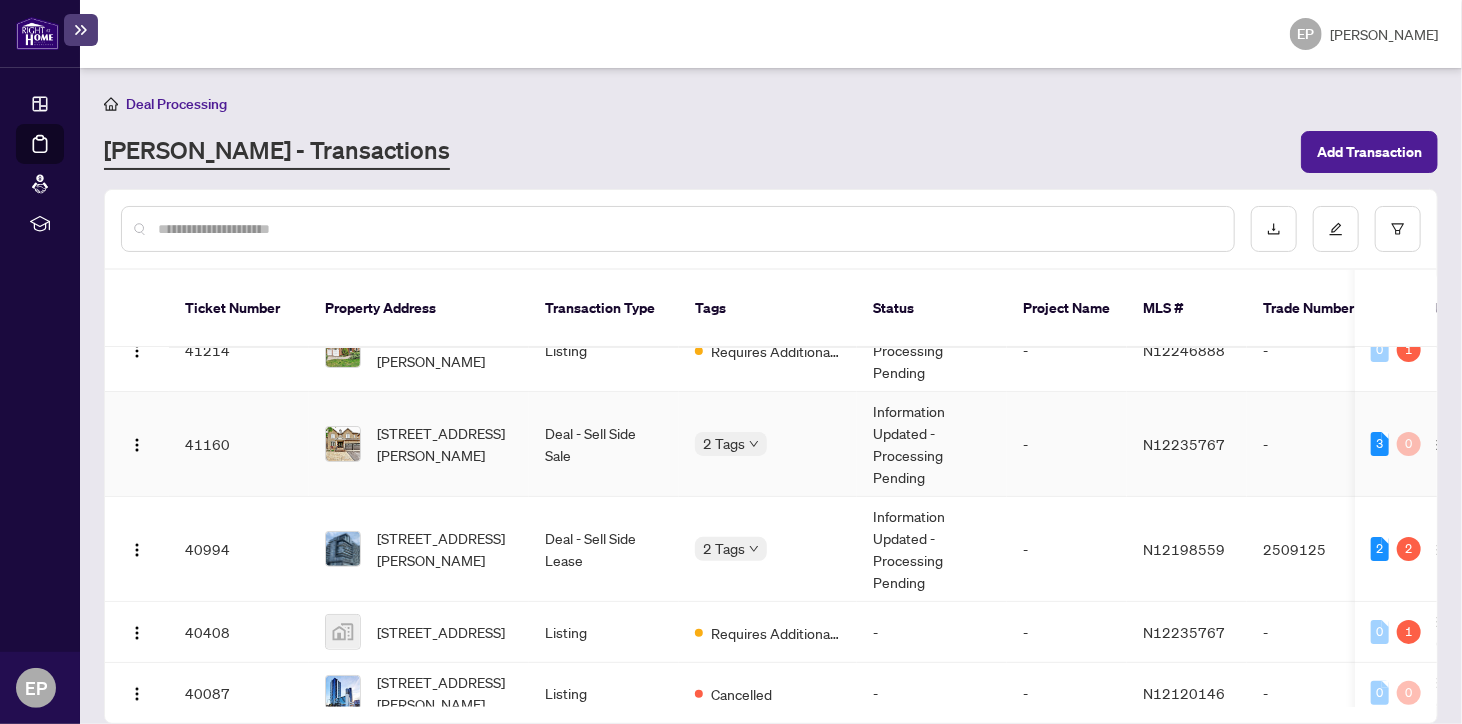 scroll, scrollTop: 110, scrollLeft: 0, axis: vertical 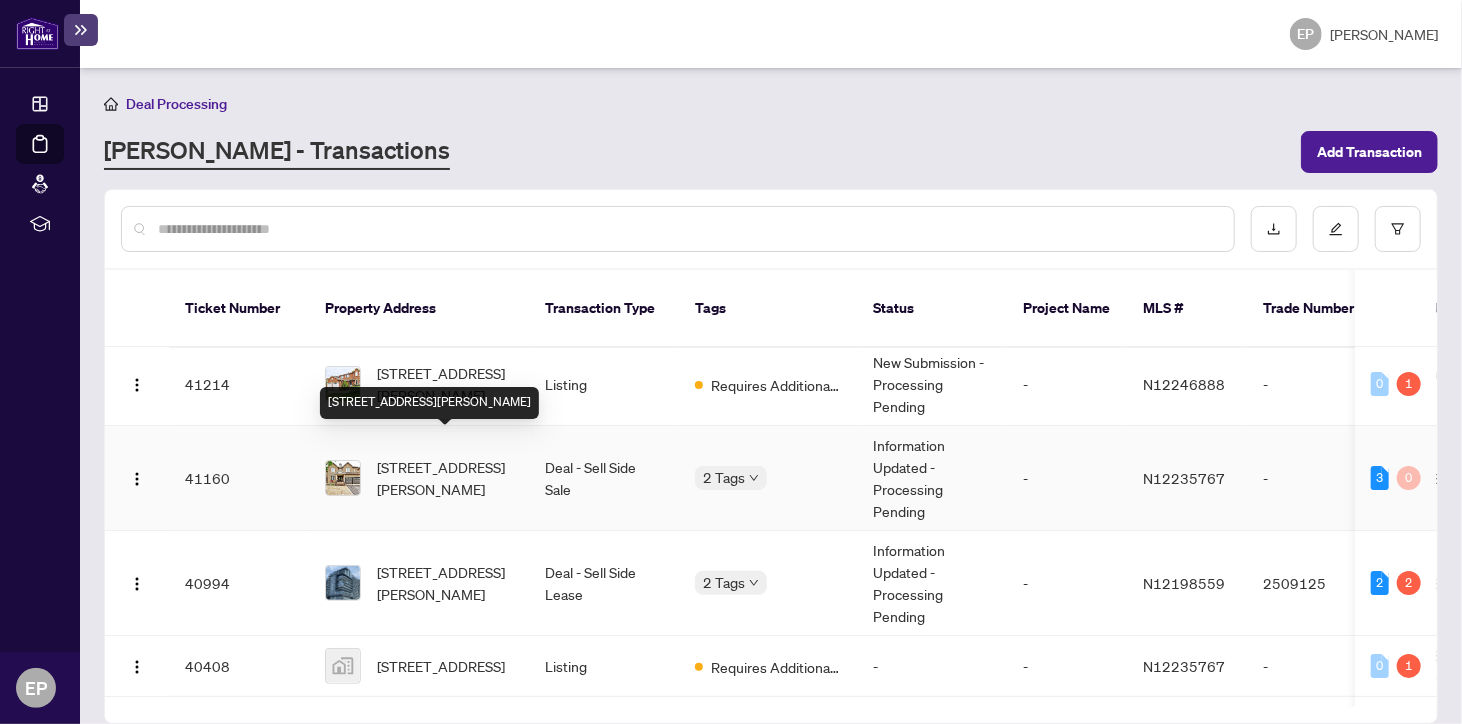 click on "198 Seabreeze Ave, Vaughan, Ontario L4J 9H2, Canada" at bounding box center [445, 478] 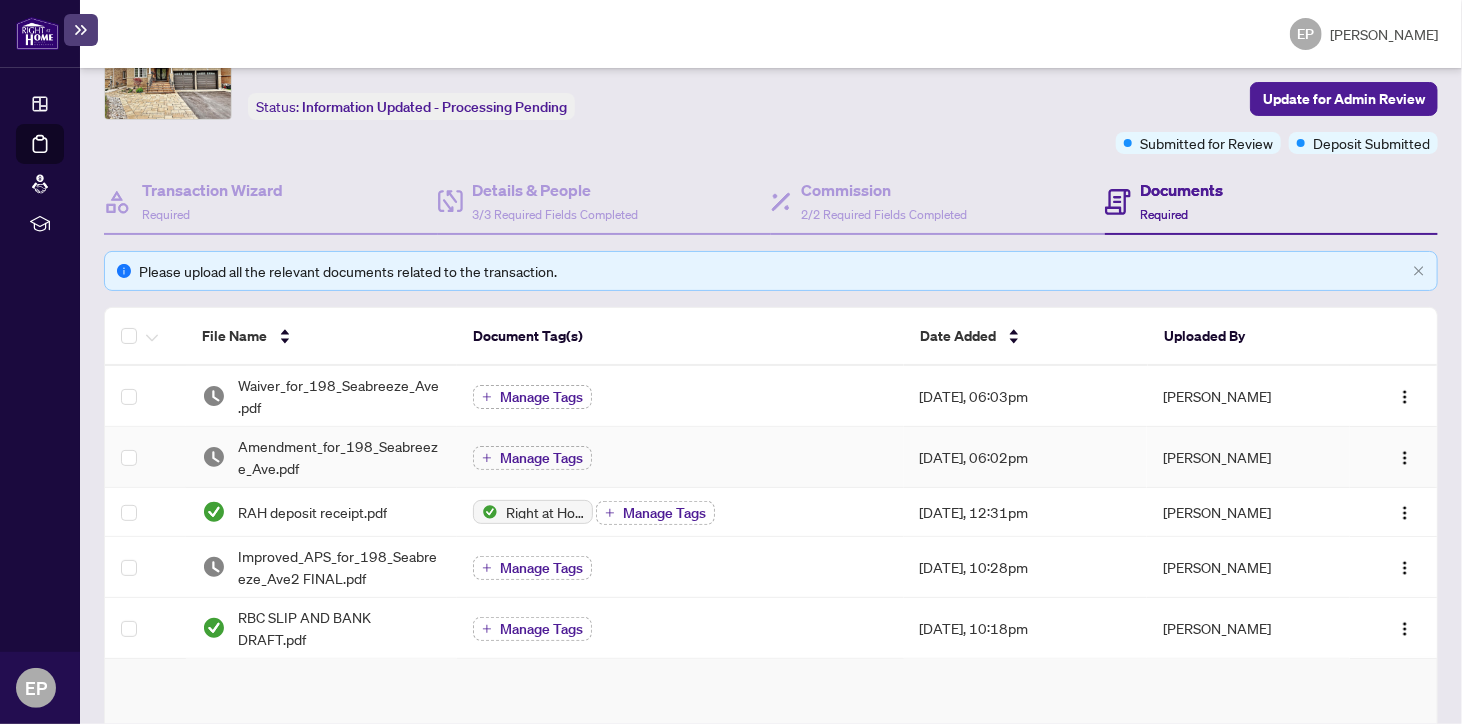 scroll, scrollTop: 317, scrollLeft: 0, axis: vertical 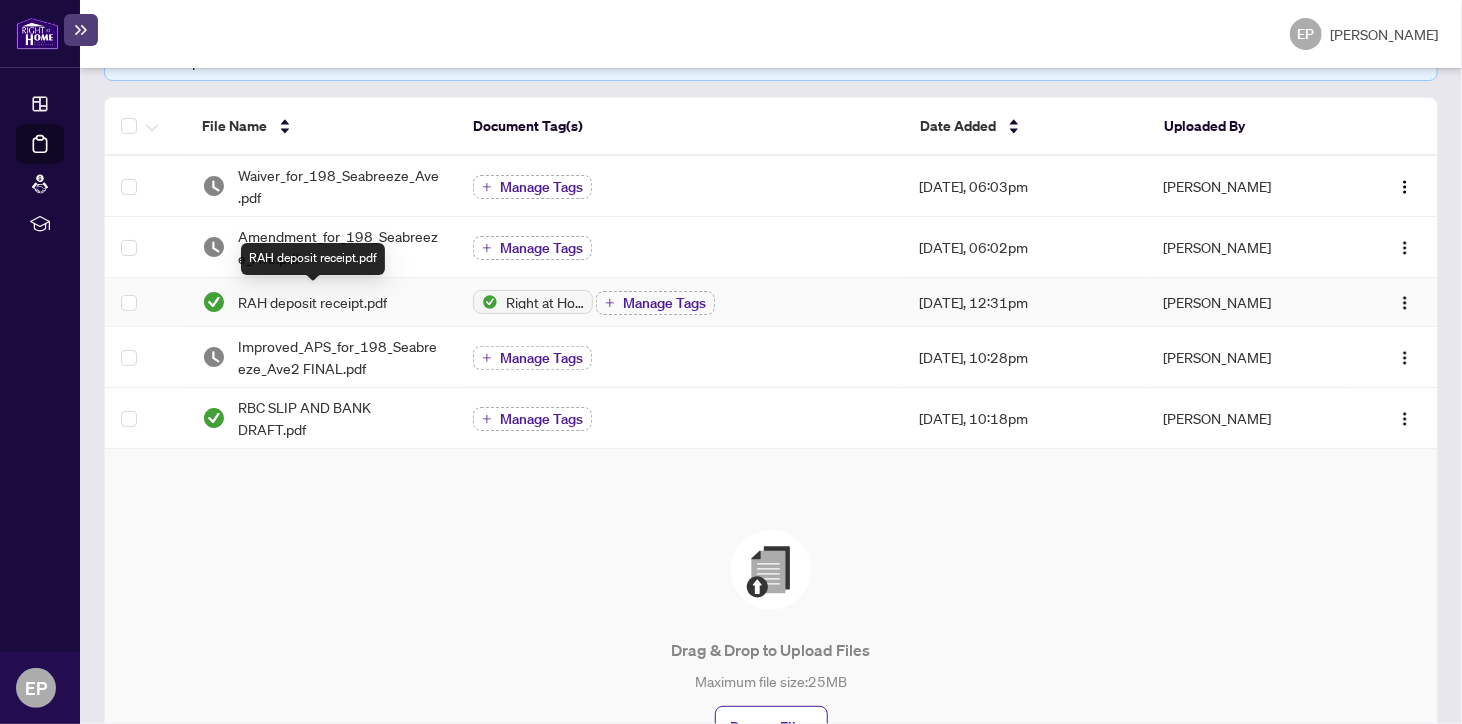 click on "RAH deposit receipt.pdf" at bounding box center [312, 302] 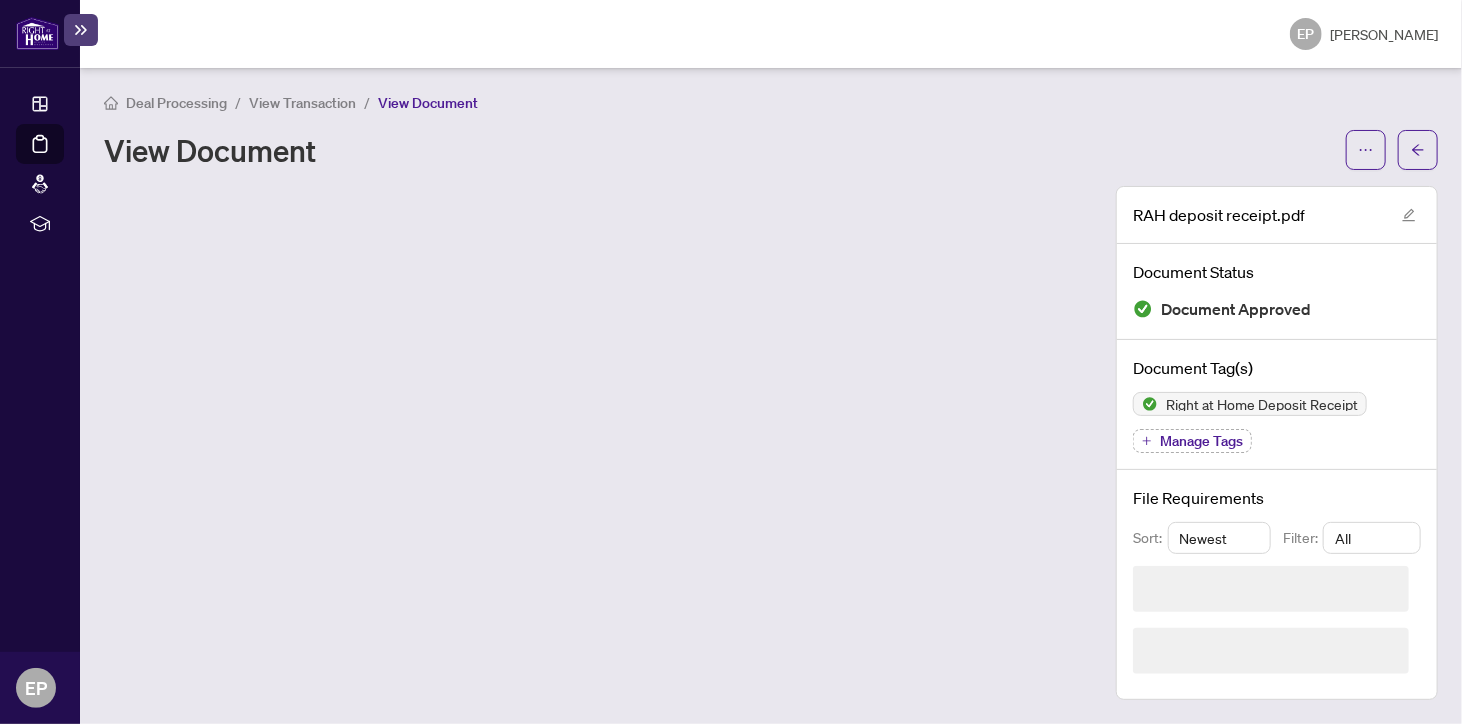 scroll, scrollTop: 0, scrollLeft: 0, axis: both 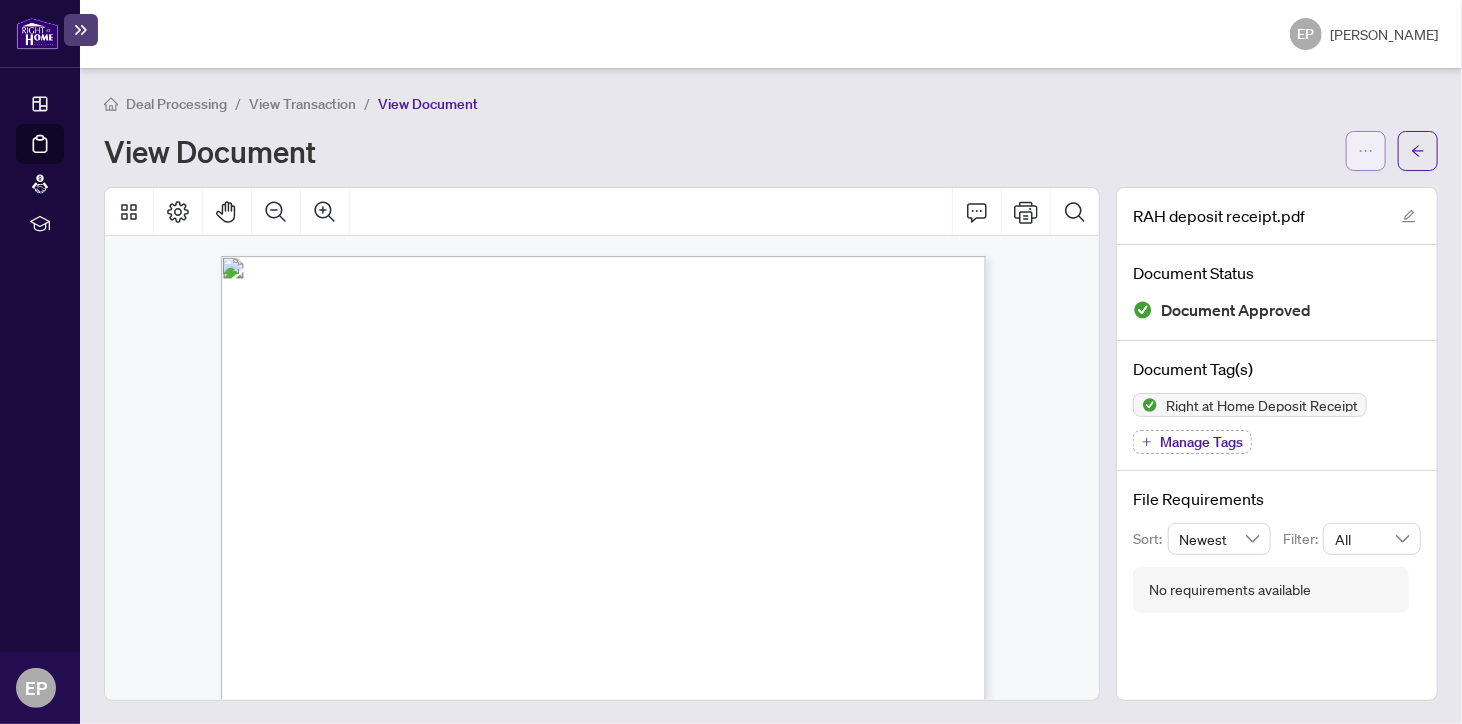 click 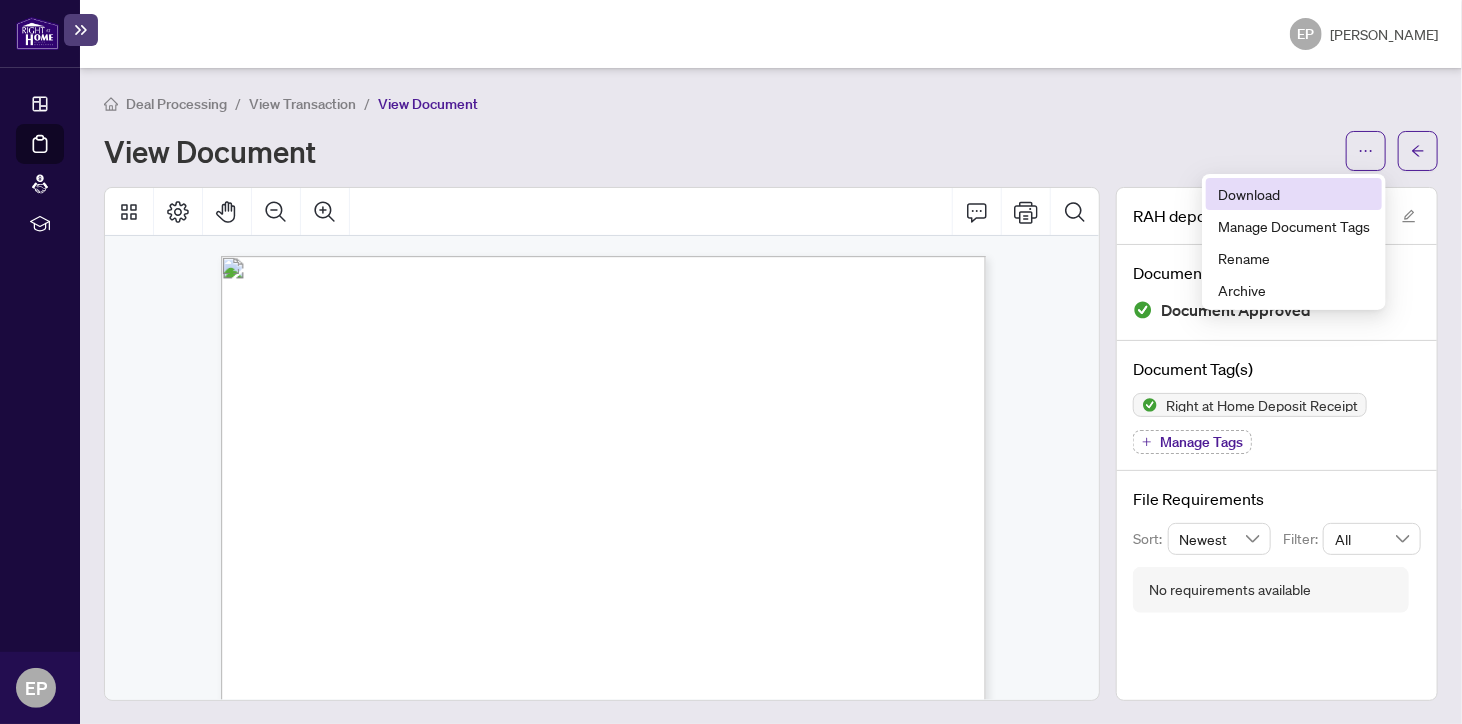 click on "Download" at bounding box center (1294, 194) 